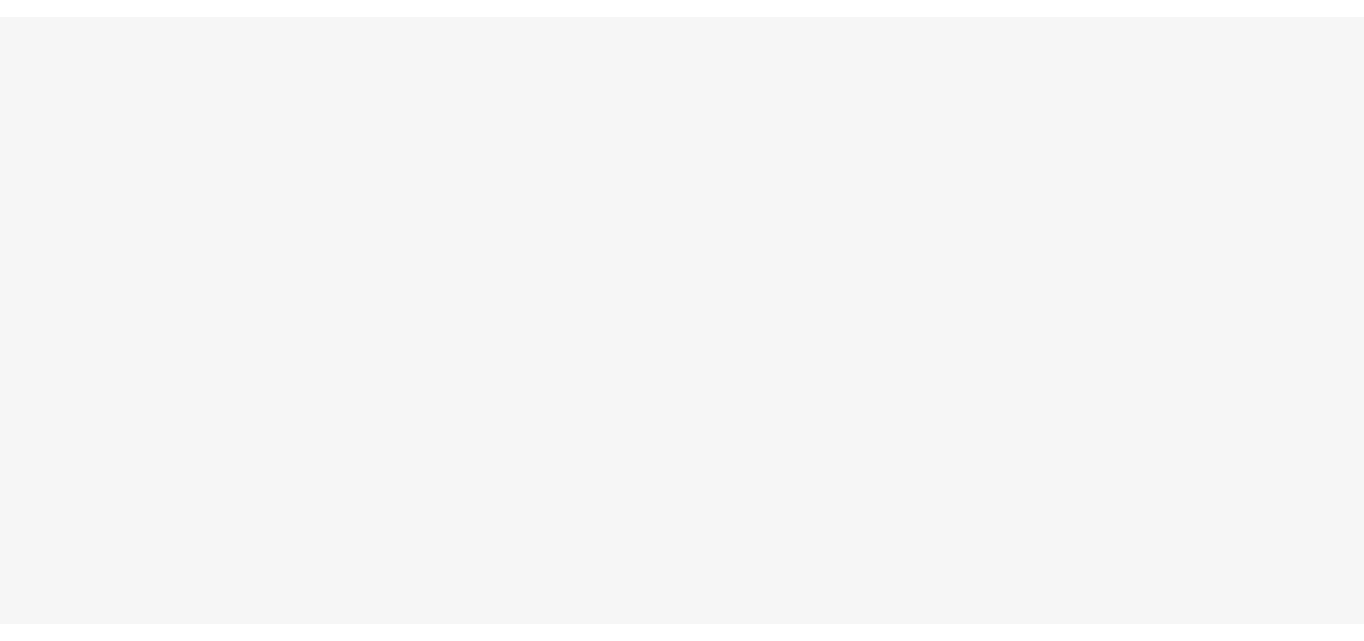 scroll, scrollTop: 0, scrollLeft: 0, axis: both 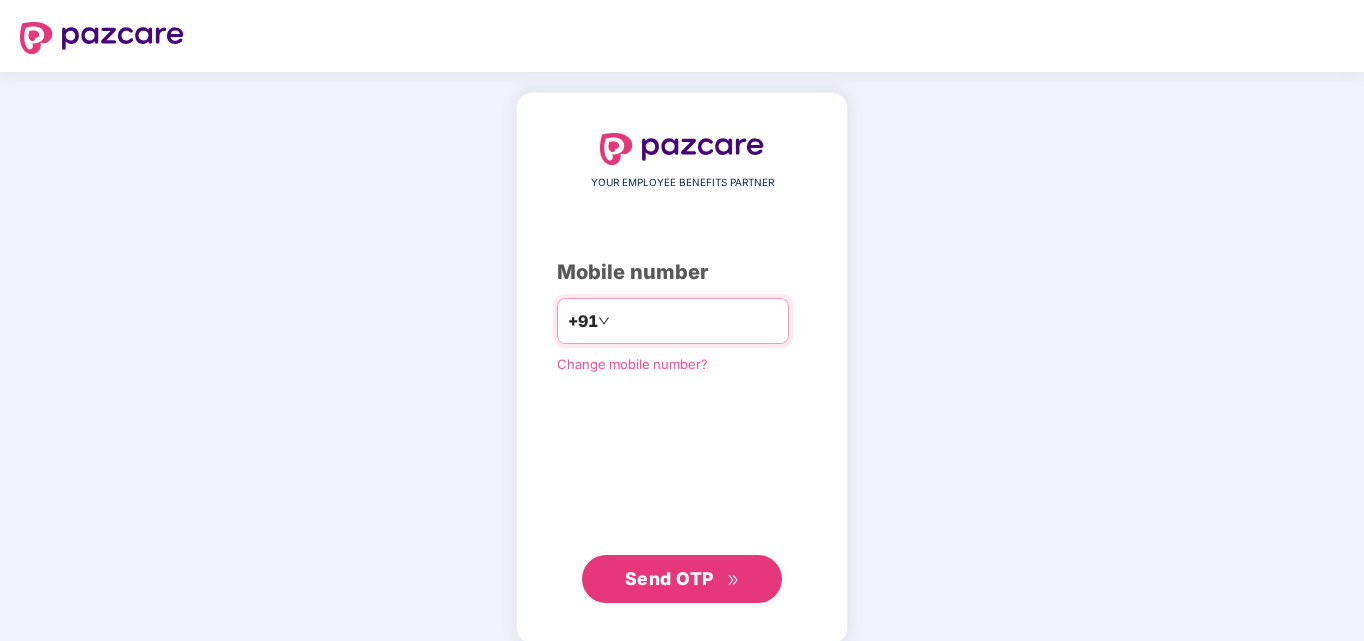click at bounding box center [696, 321] 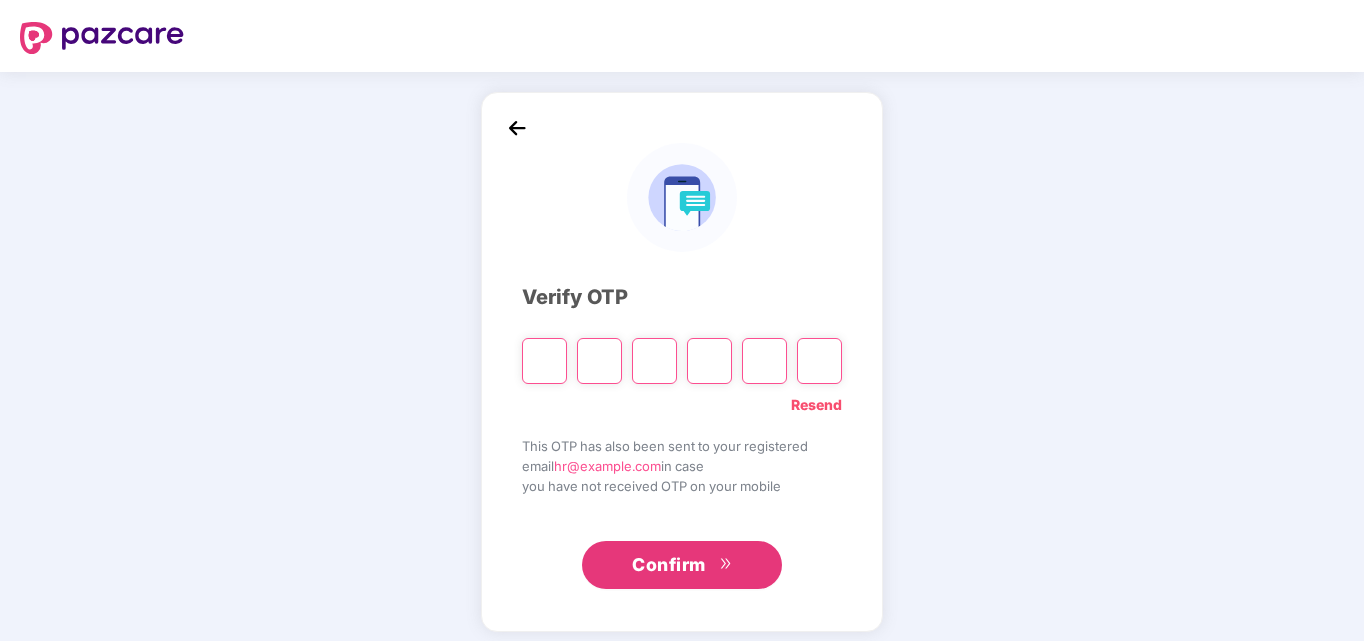 type on "*" 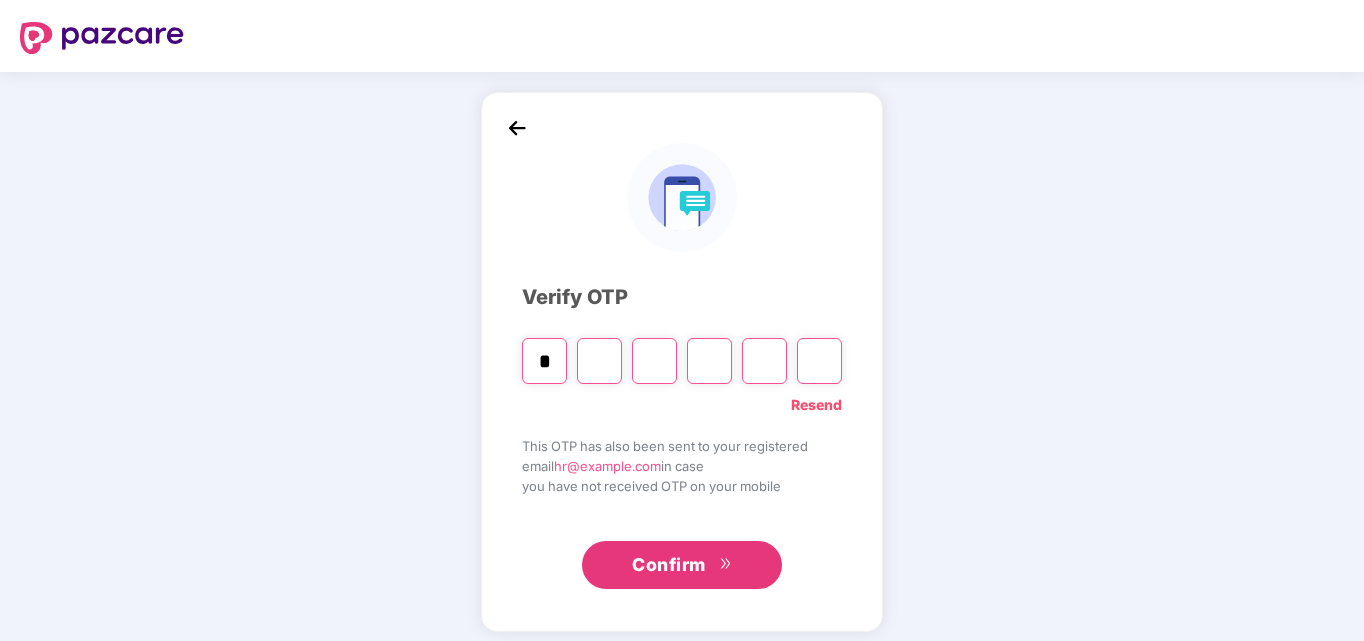 type on "*" 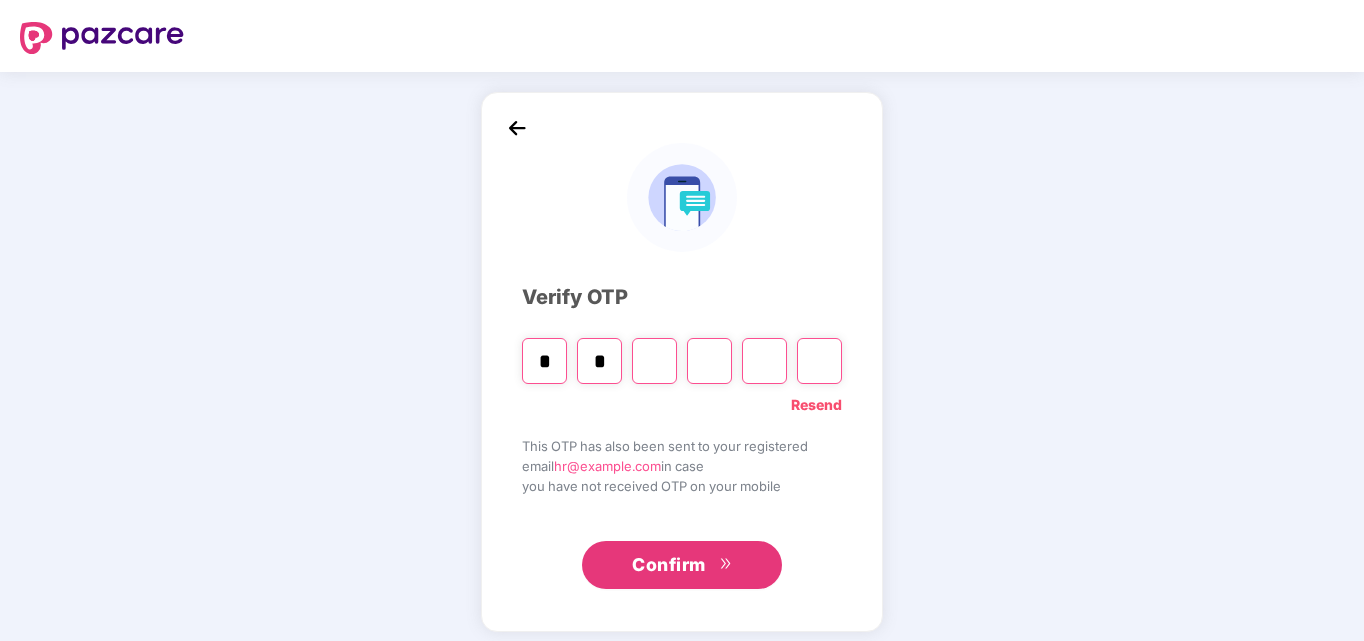 type on "*" 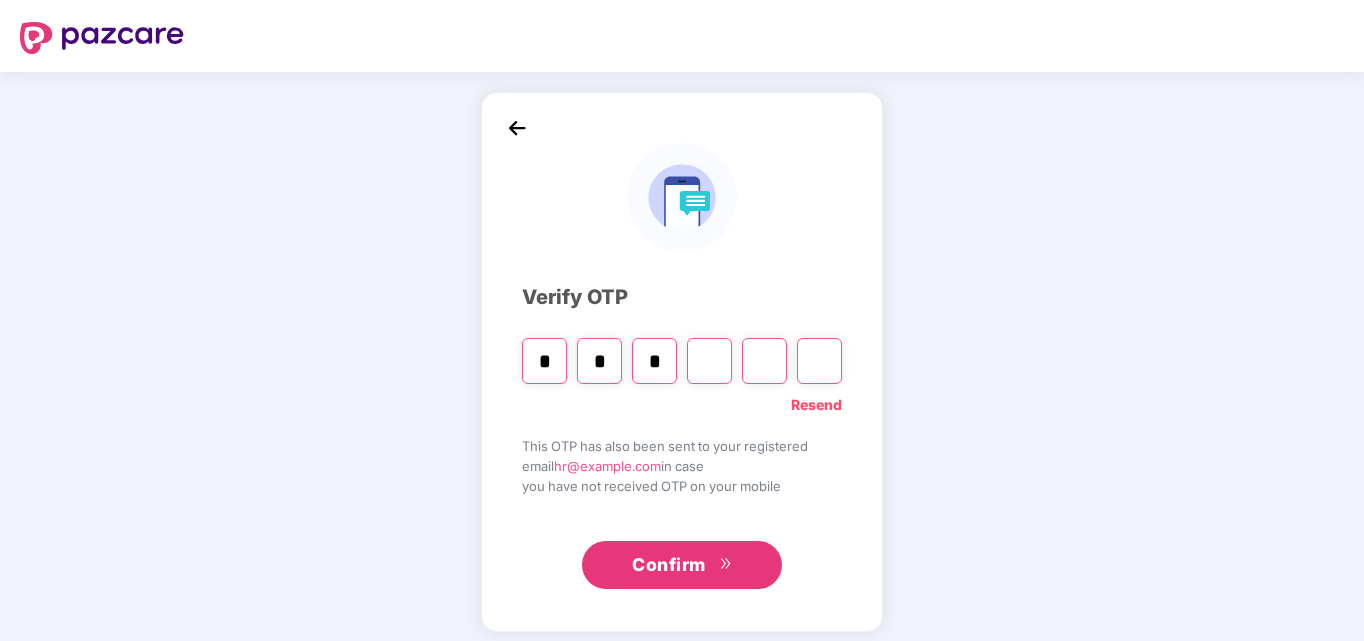 type on "*" 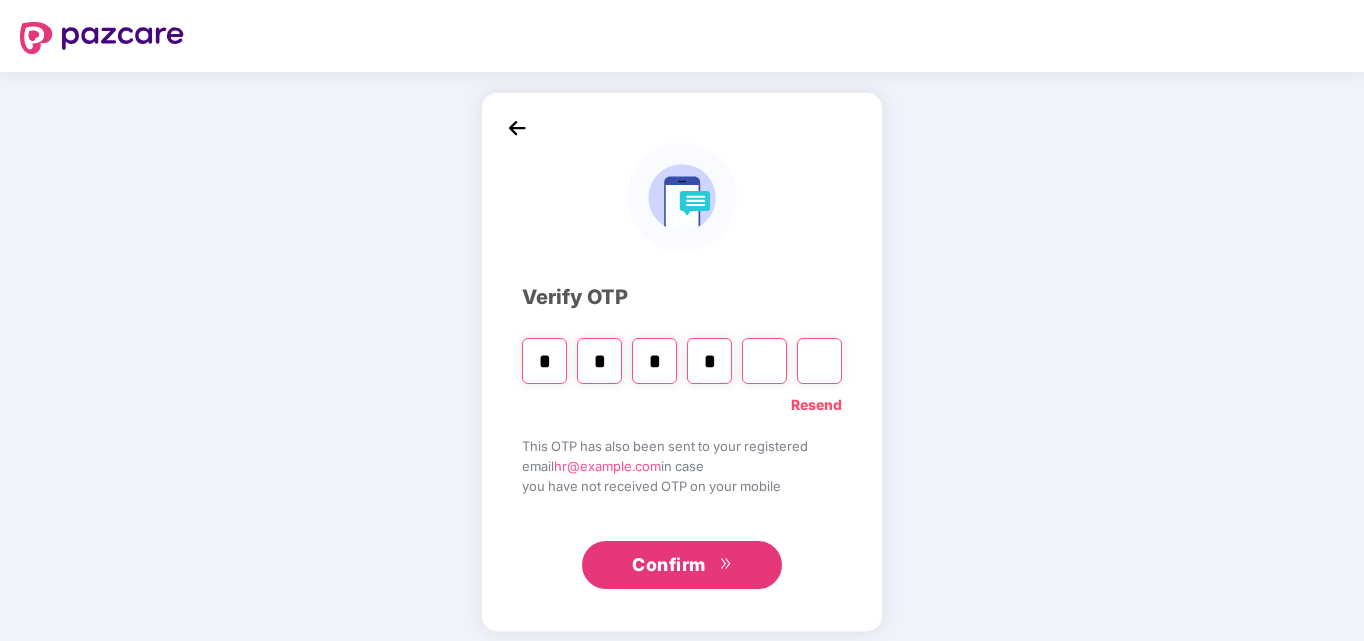 type on "*" 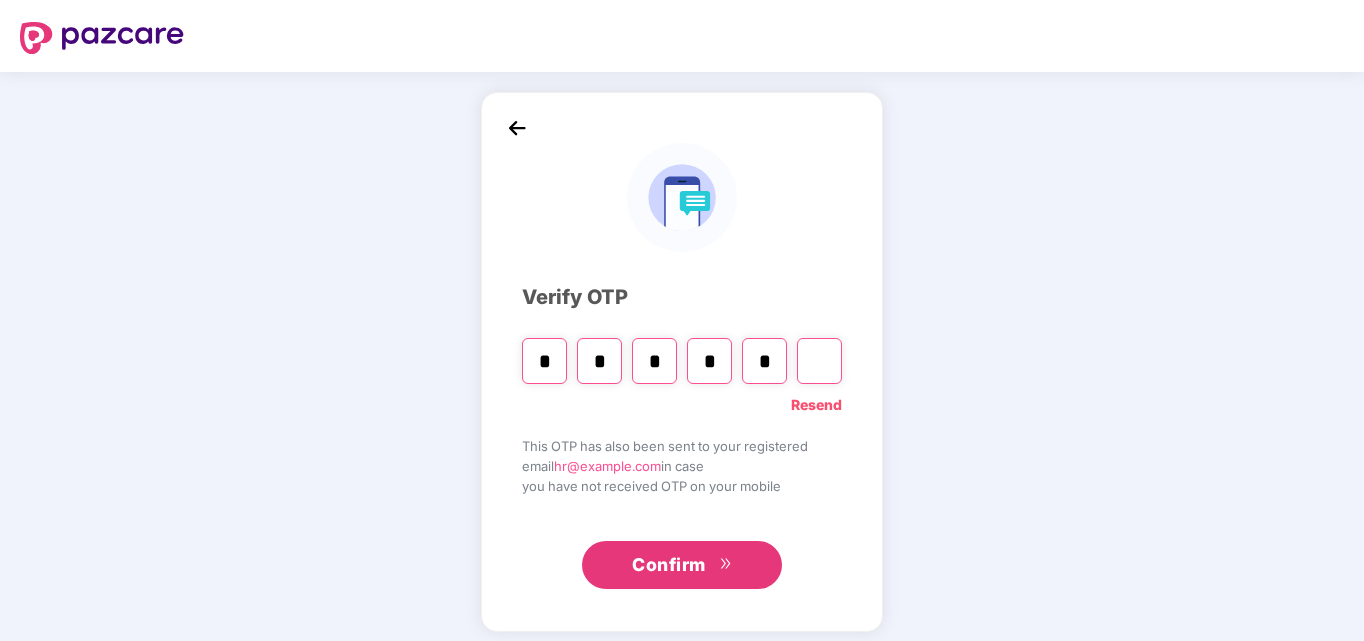 type on "*" 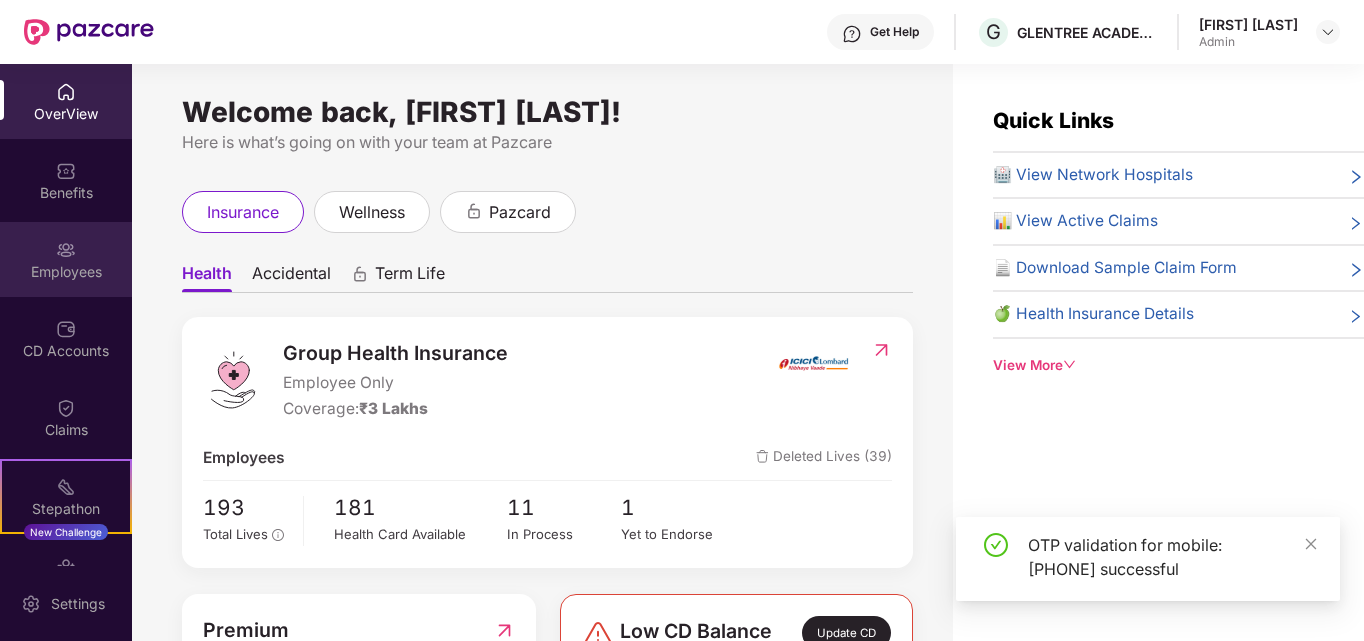 click on "Employees" at bounding box center [66, 259] 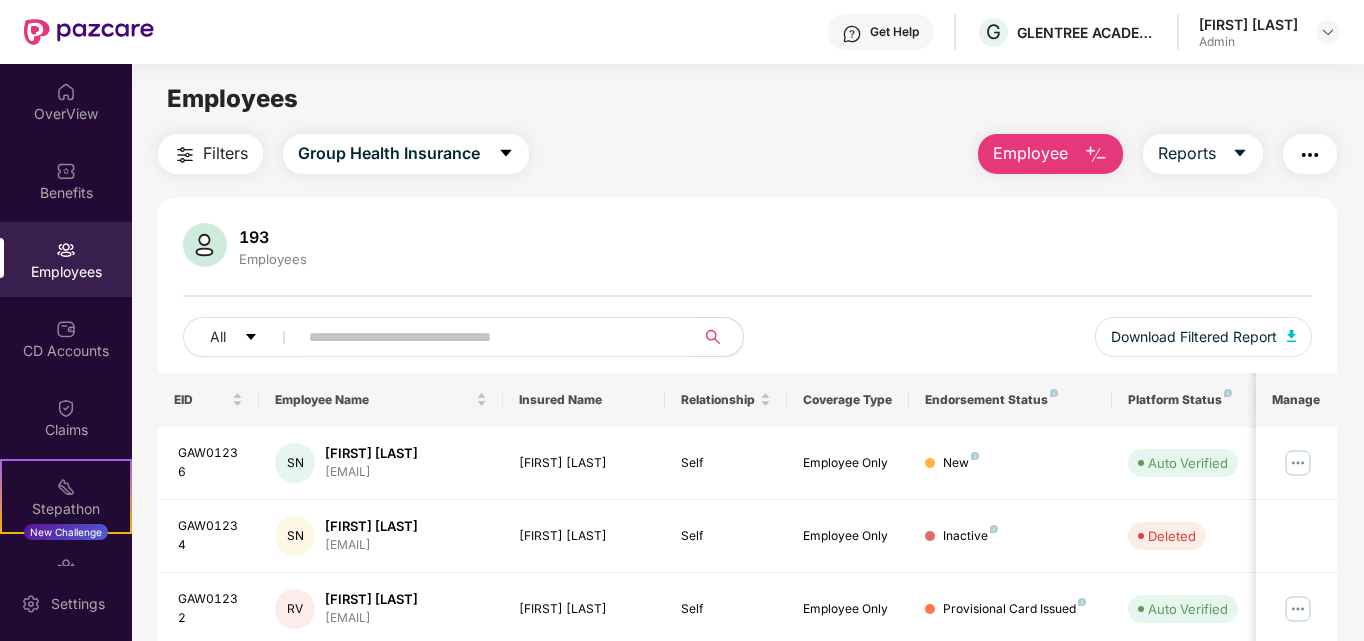click at bounding box center [488, 337] 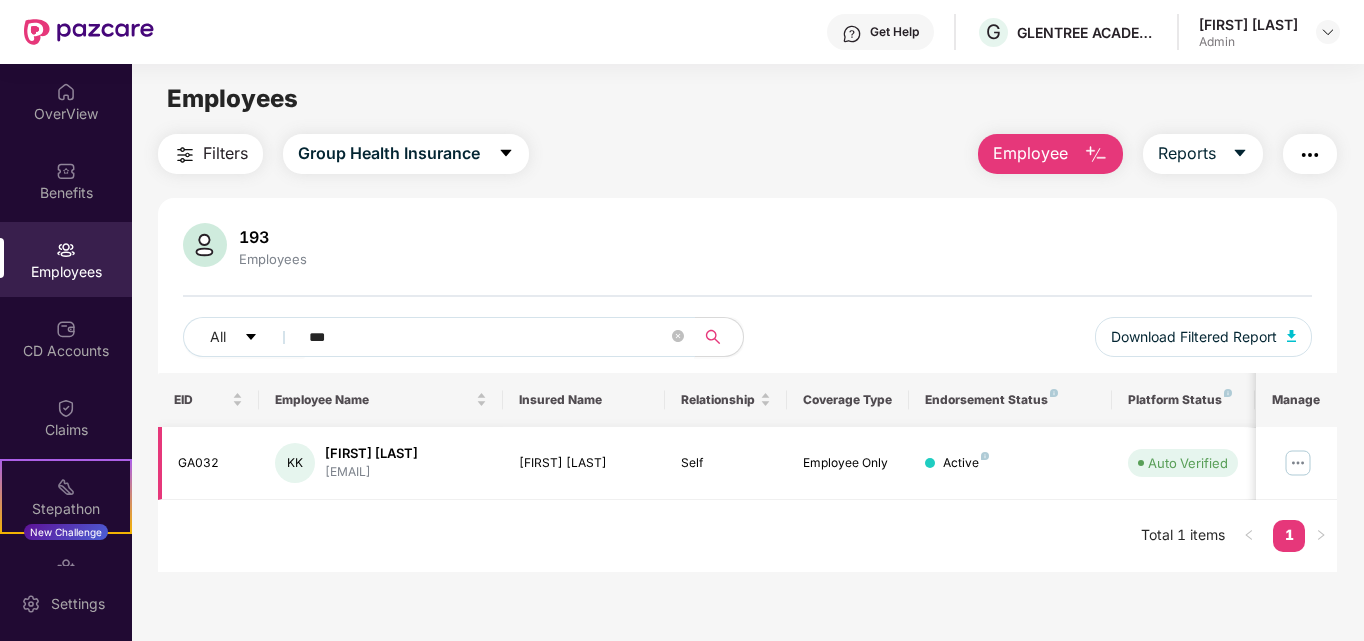 type on "***" 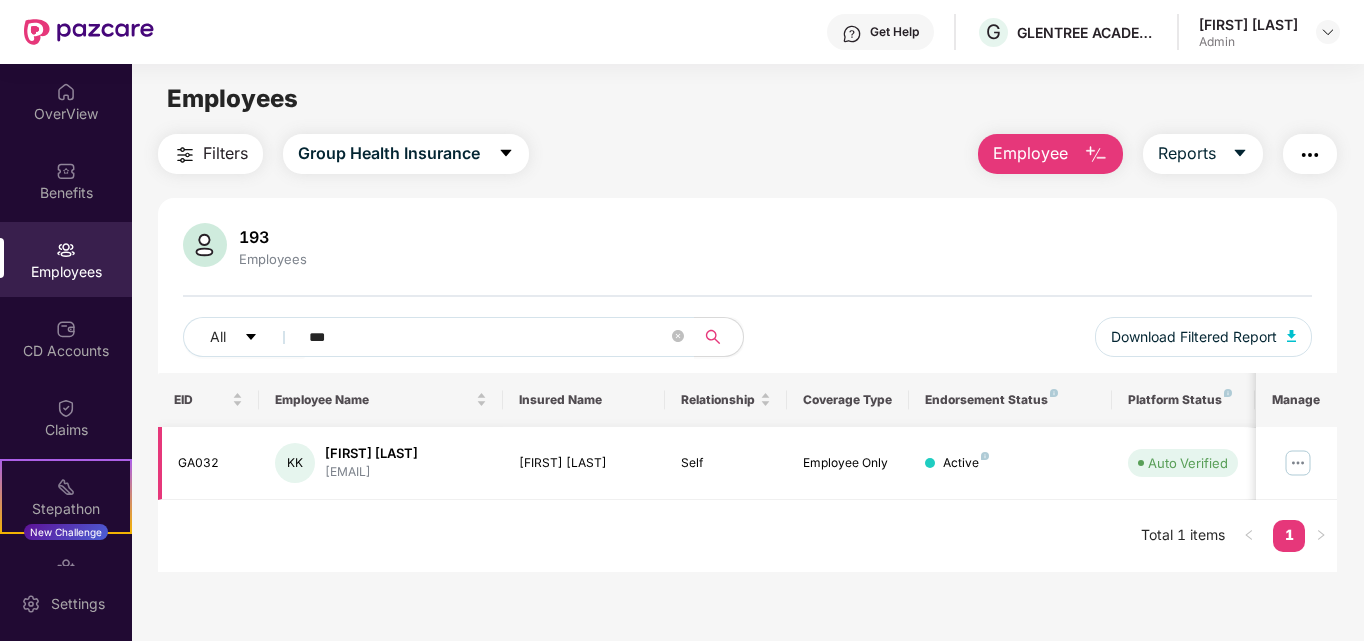 click on "[FIRST] [LAST]" at bounding box center (371, 453) 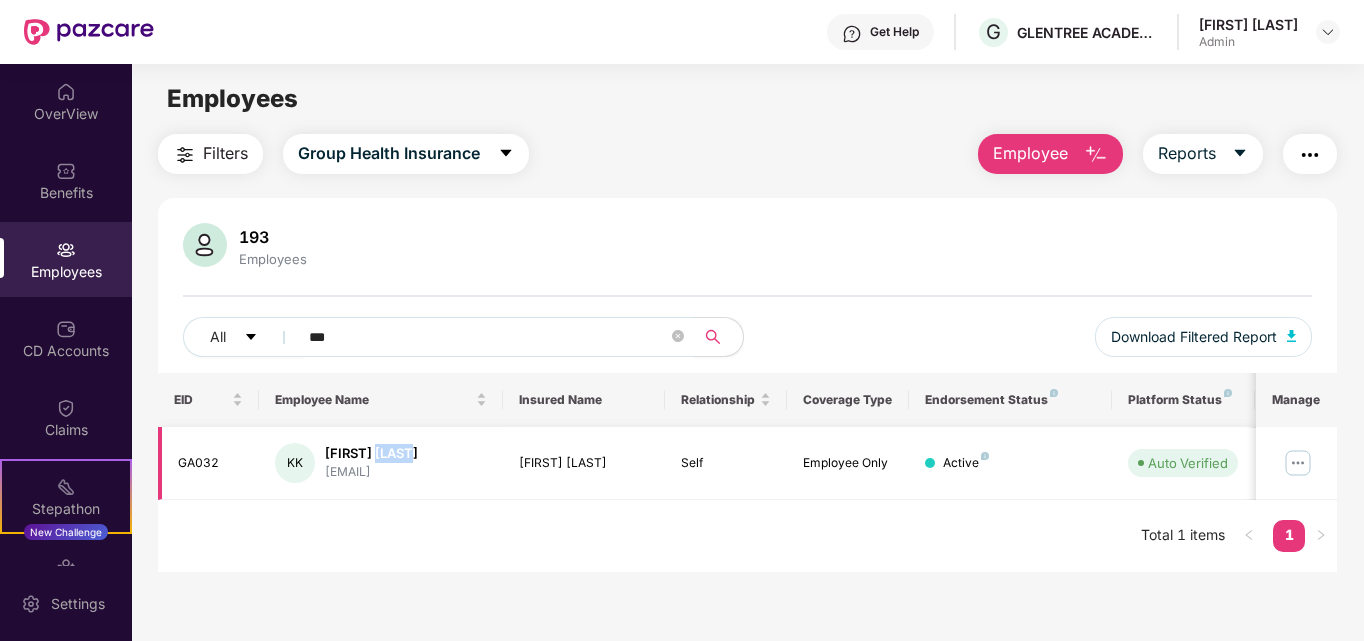 click on "[FIRST] [LAST]" at bounding box center [371, 453] 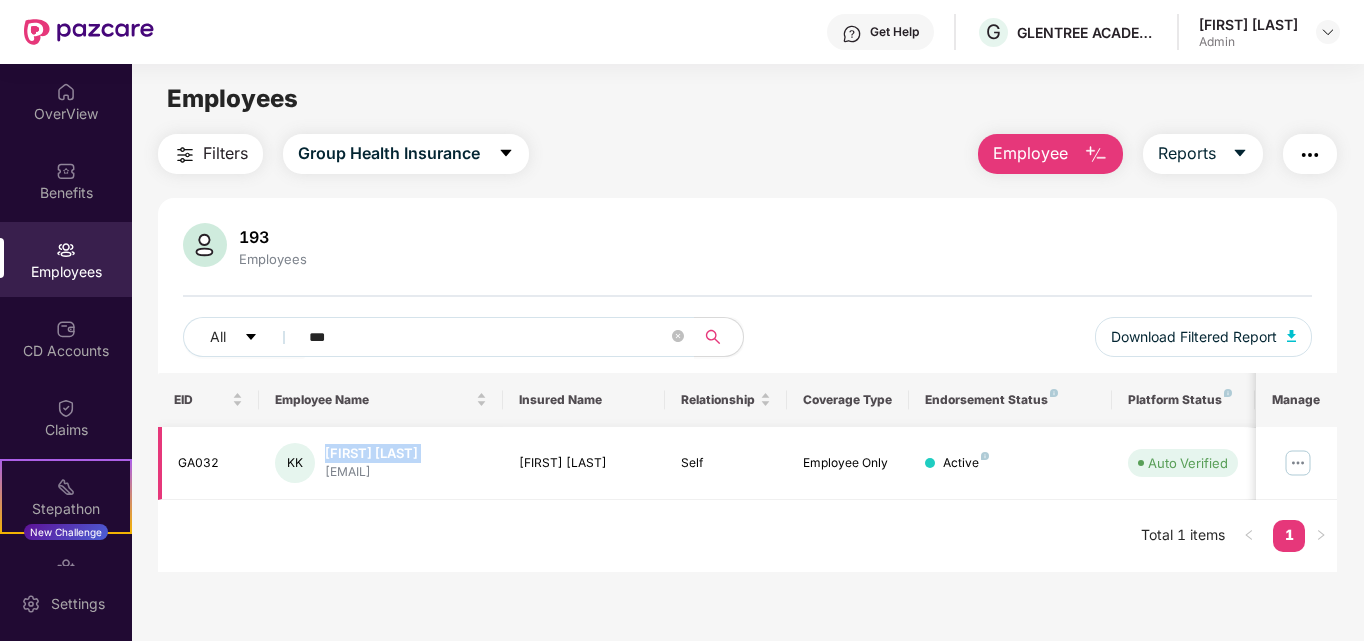 click on "[FIRST] [LAST]" at bounding box center [371, 453] 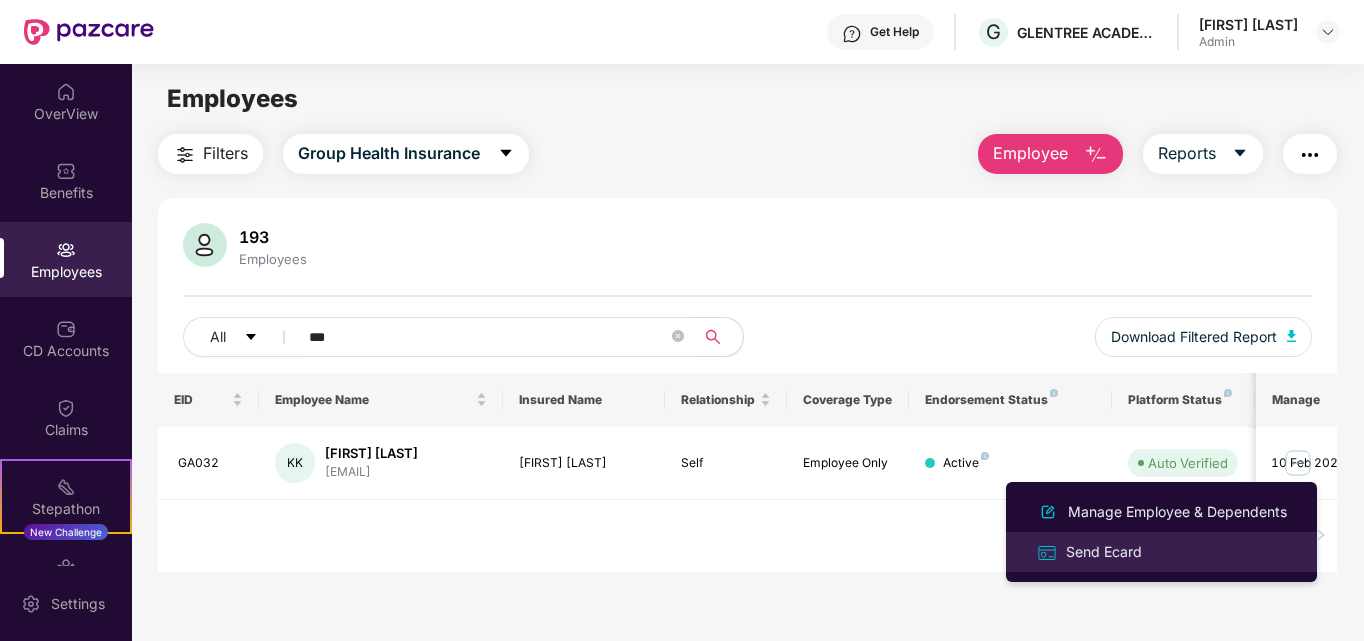 click on "Send Ecard" at bounding box center [1104, 552] 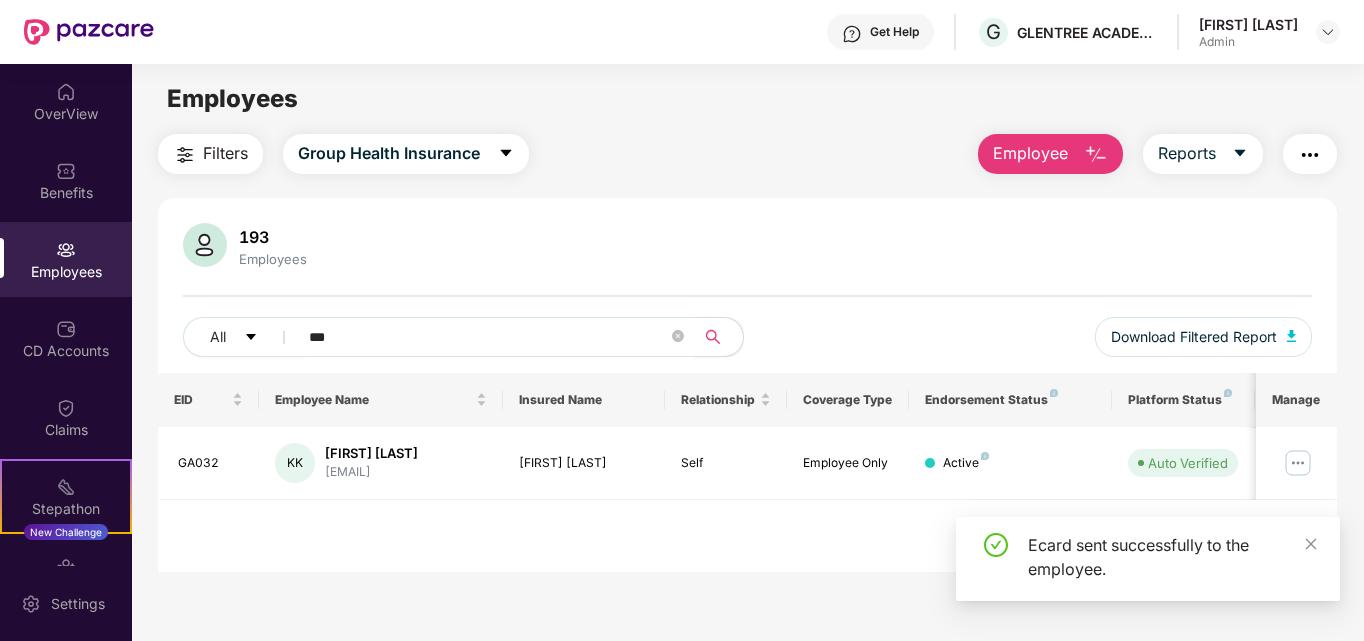 click on "Ecard sent successfully to the employee." at bounding box center (1172, 557) 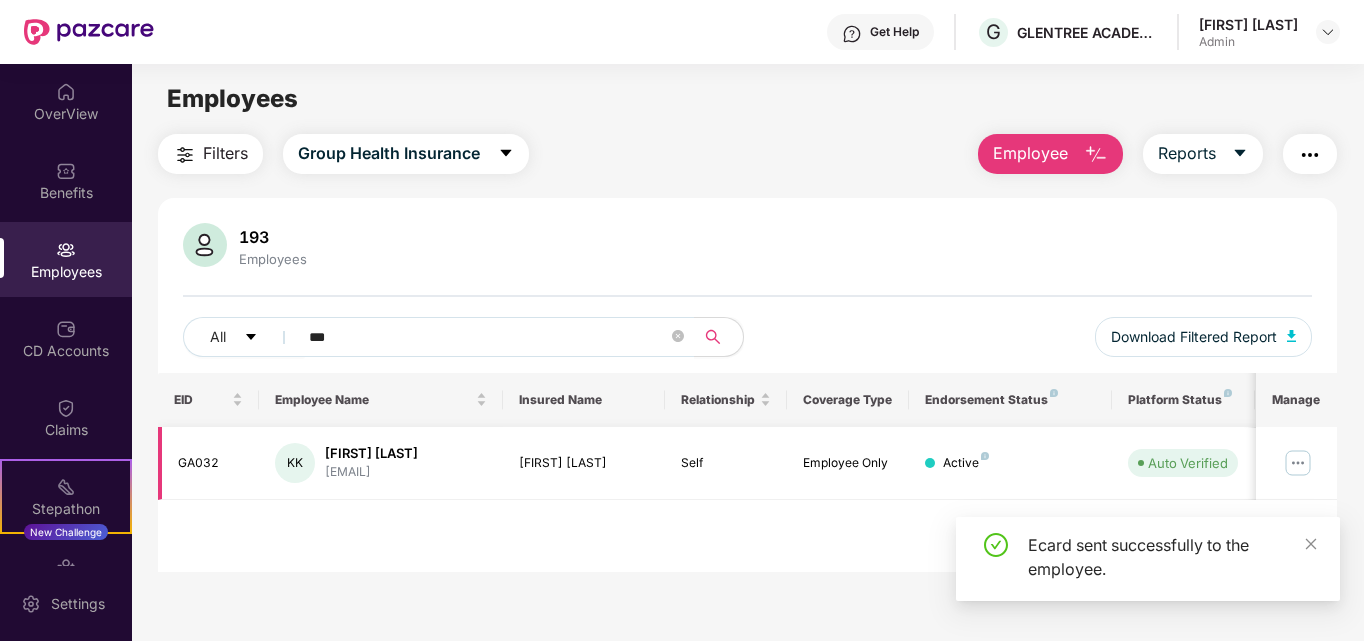 click at bounding box center [1298, 463] 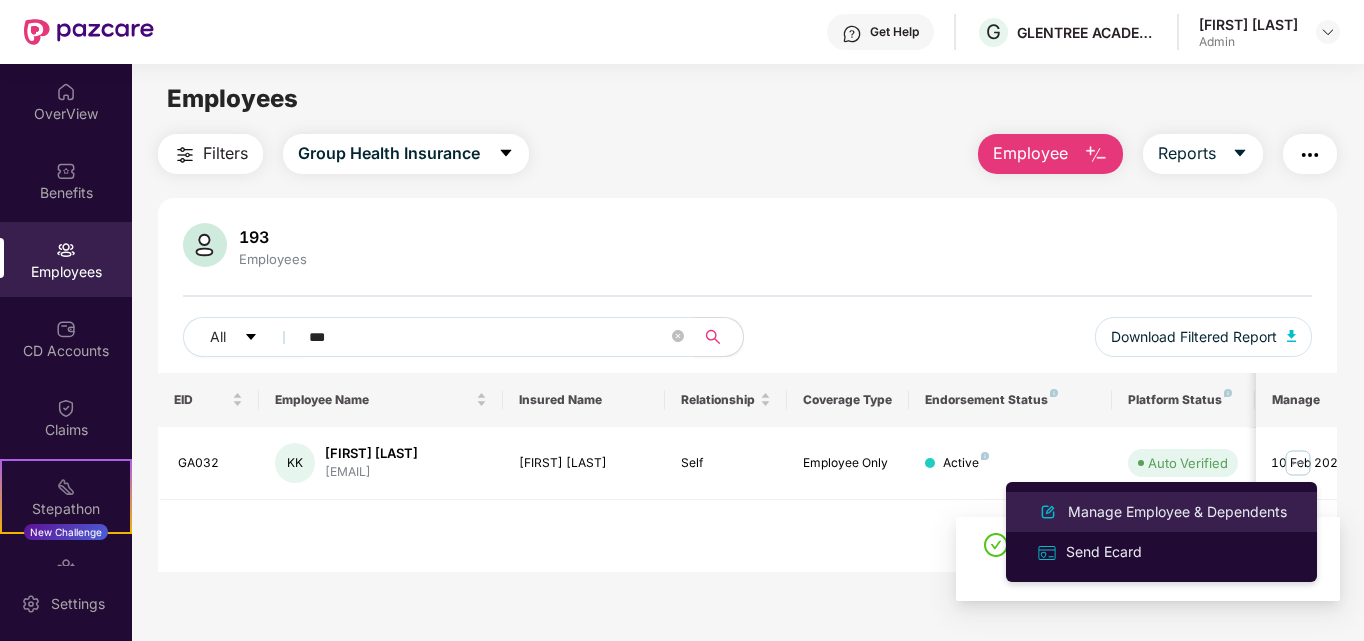 click on "Manage Employee & Dependents" at bounding box center (1177, 512) 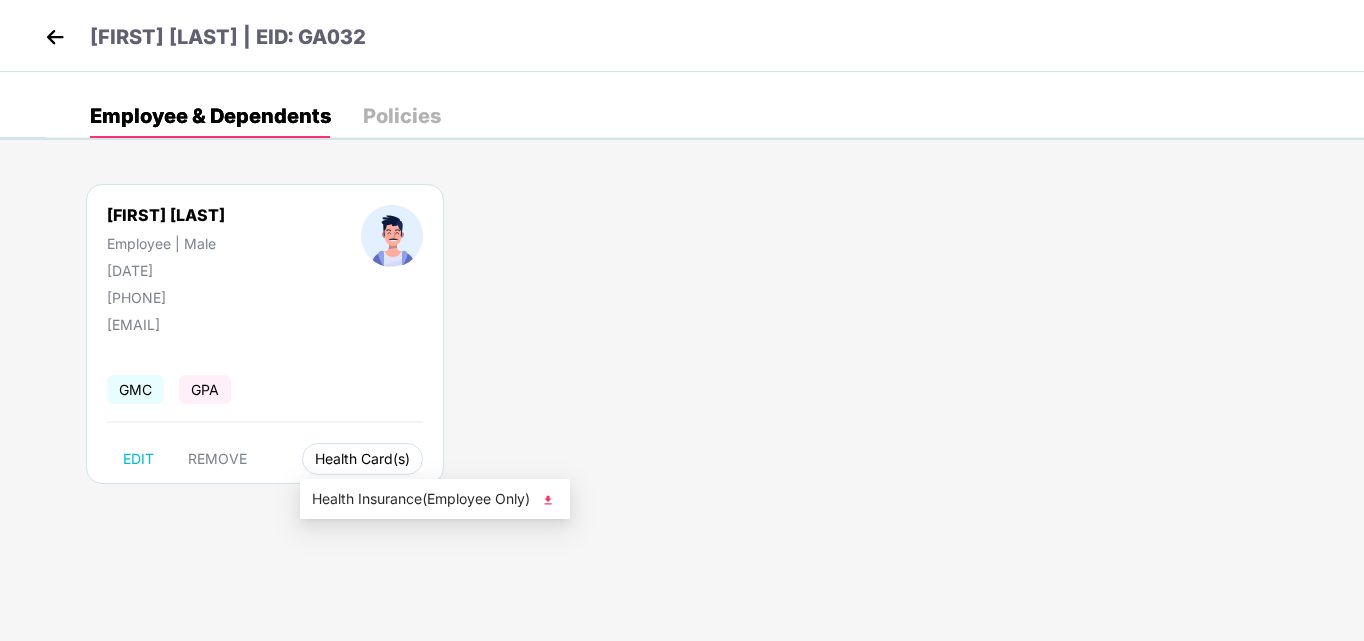 click on "Health Card(s)" at bounding box center [362, 459] 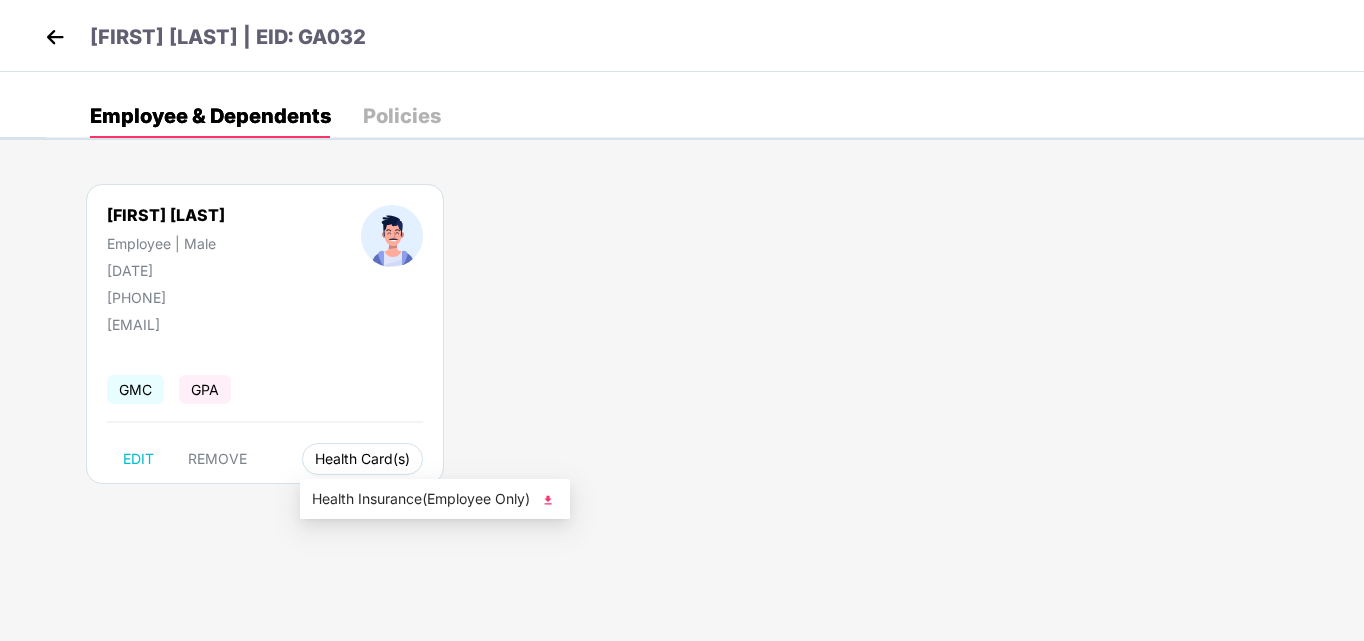 click on "Health Card(s)" at bounding box center [362, 459] 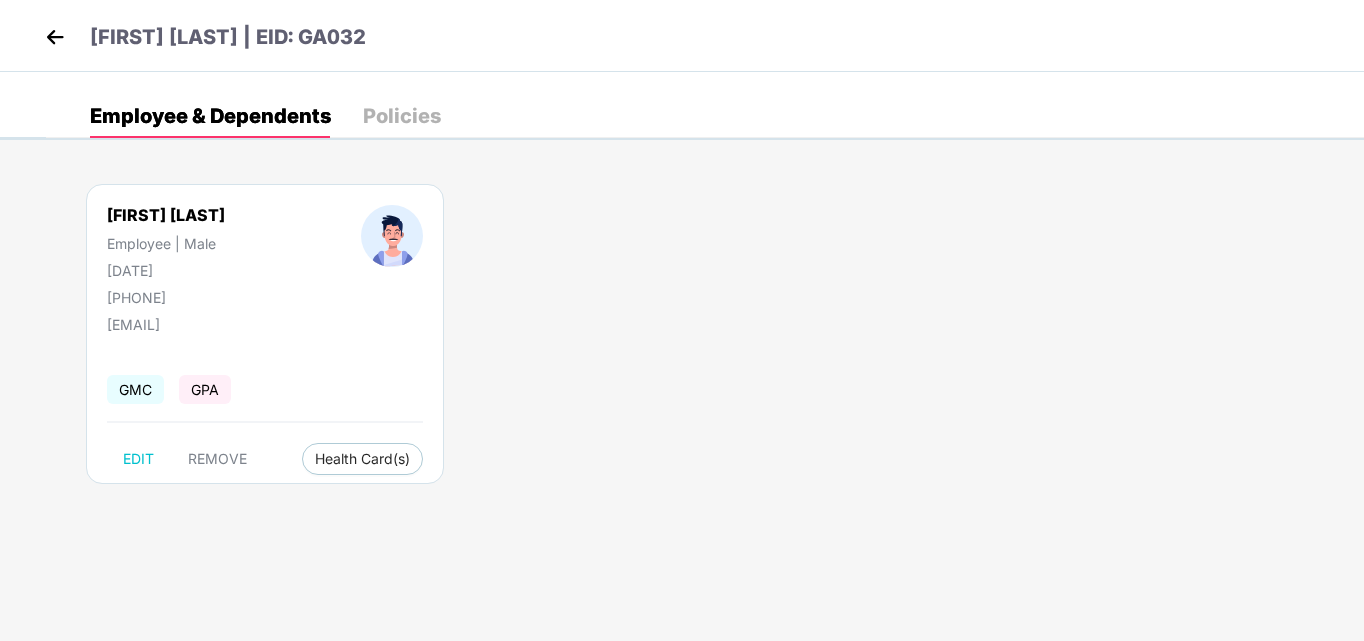 click on "[FIRST] [LAST] Employee | Male [DATE] [PHONE] [EMAIL] GMC GPA   EDIT REMOVE Health Card(s)" at bounding box center [705, 344] 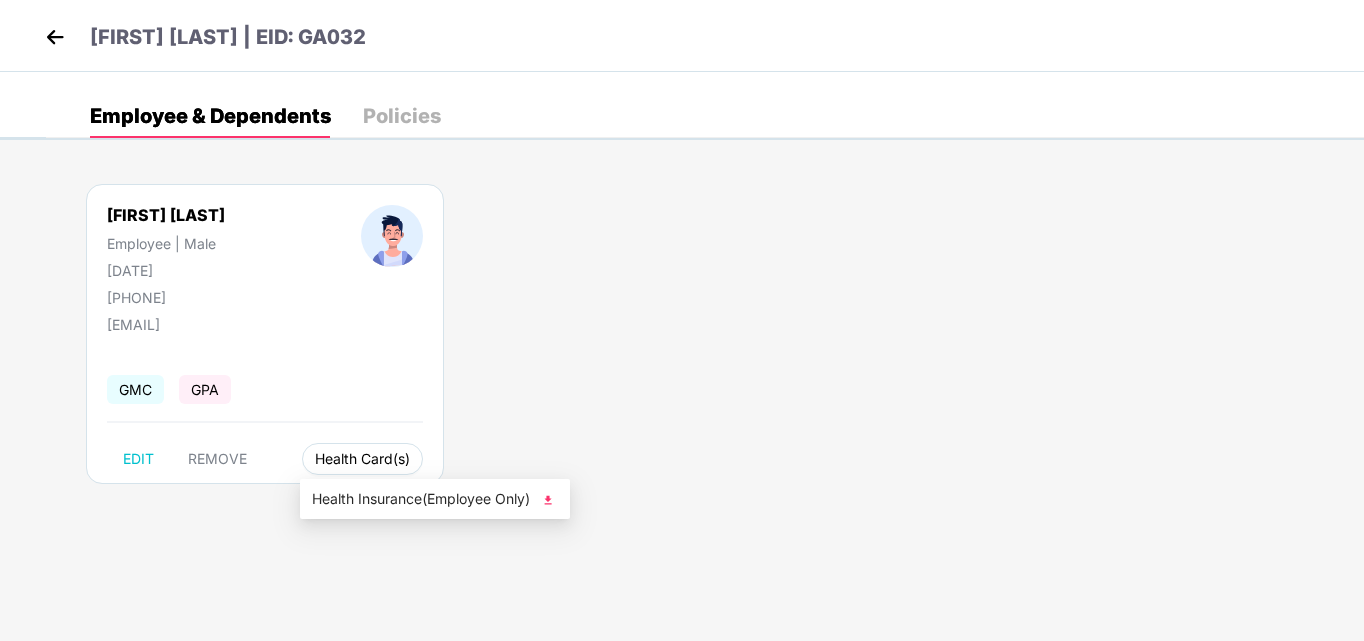 click on "Health Card(s)" at bounding box center (362, 459) 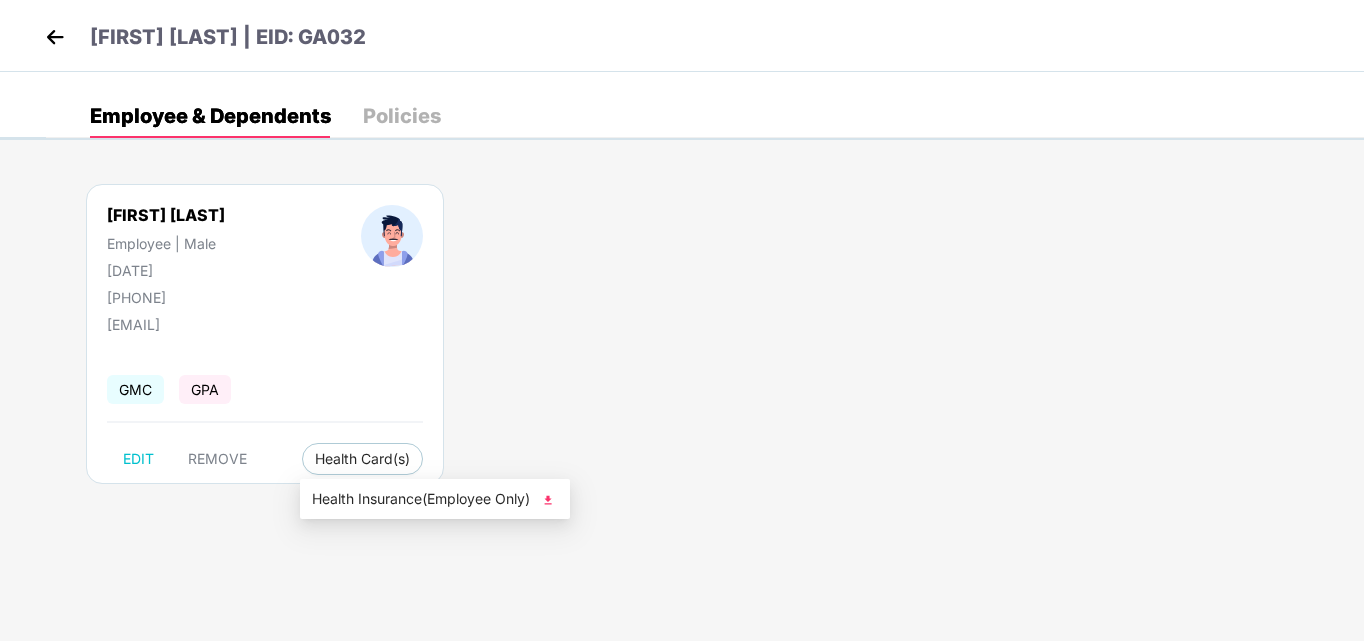 click at bounding box center (548, 500) 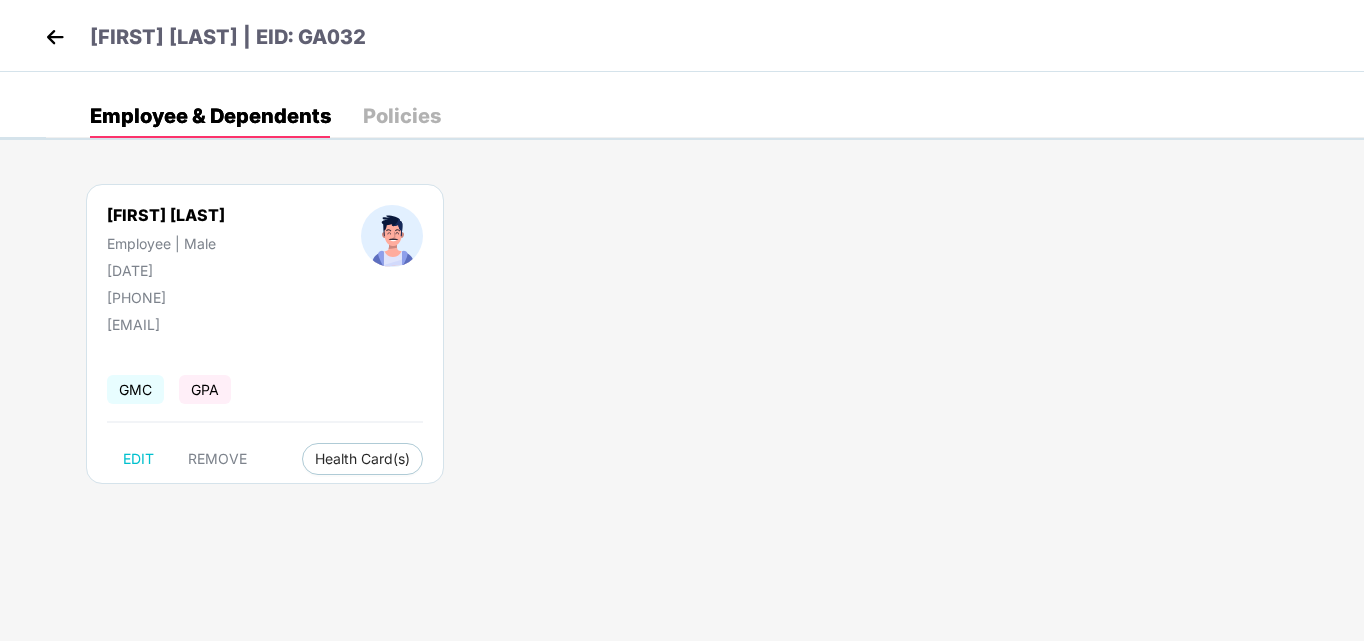 click at bounding box center (55, 37) 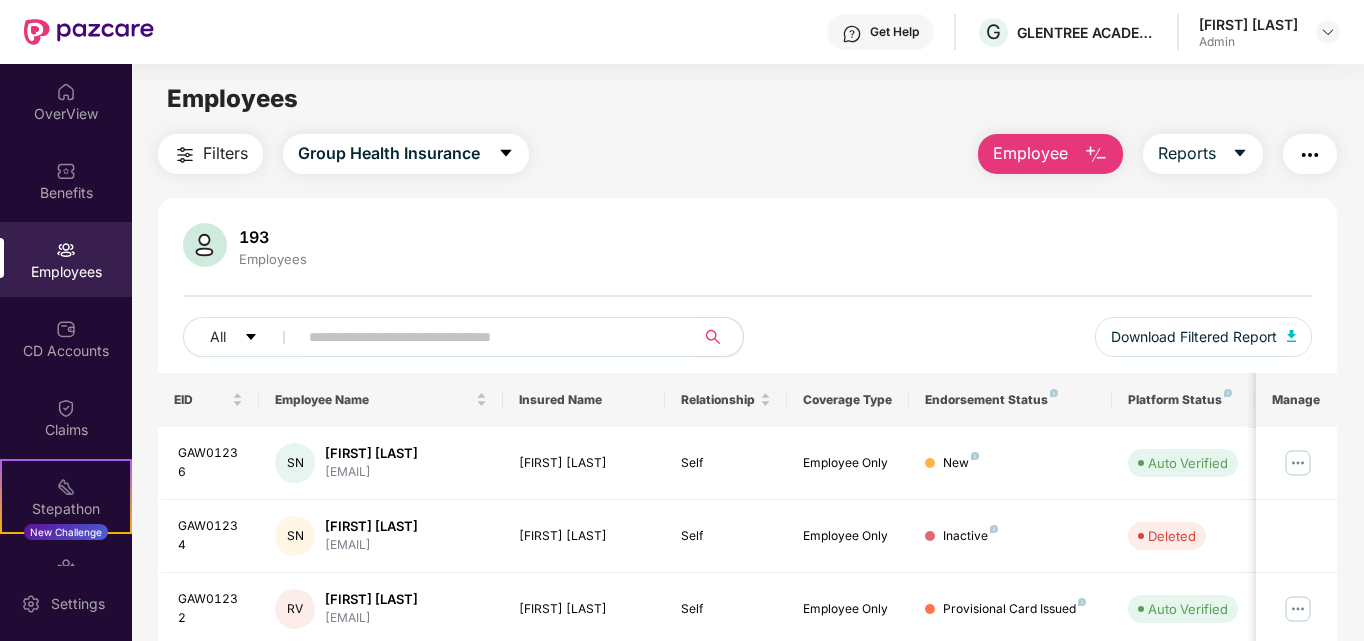 click at bounding box center [488, 337] 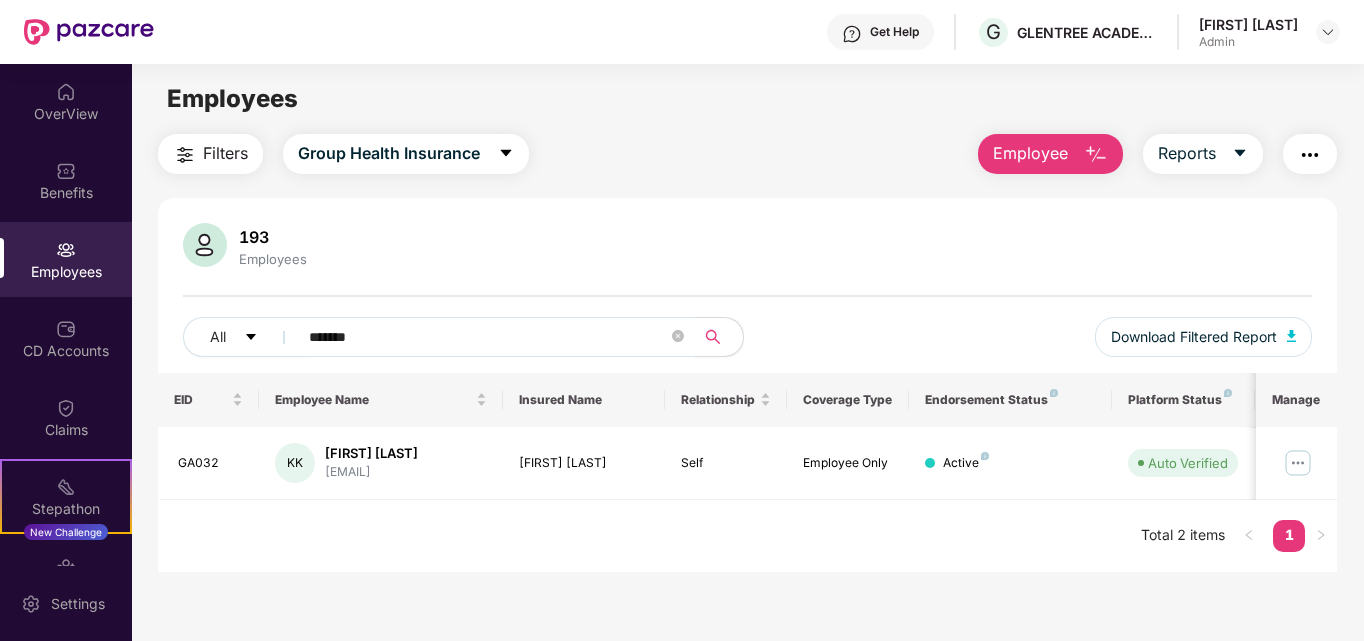 type on "*******" 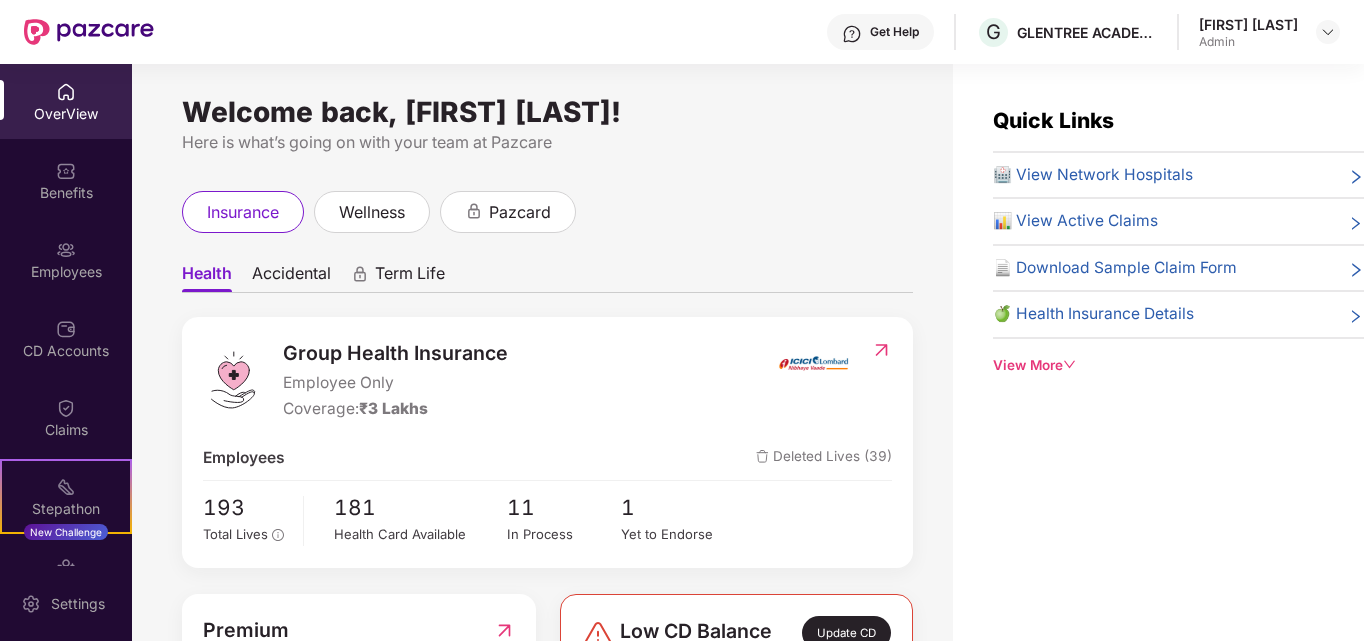 scroll, scrollTop: 0, scrollLeft: 0, axis: both 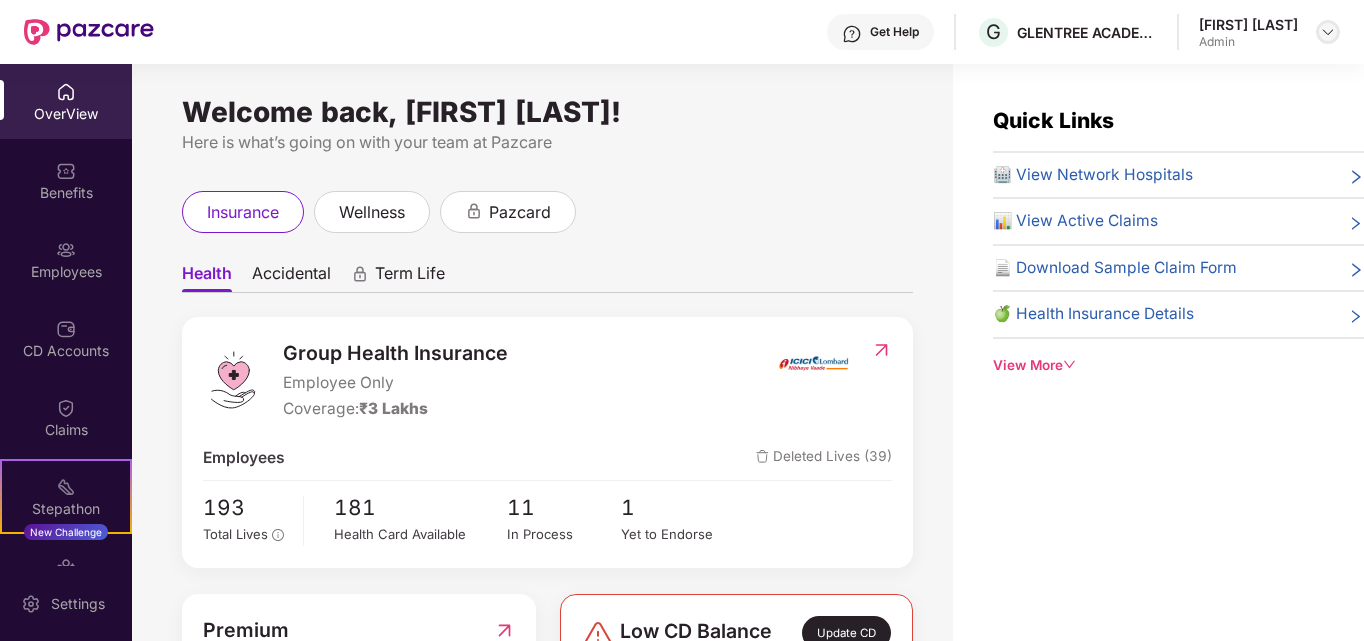 click at bounding box center (1328, 32) 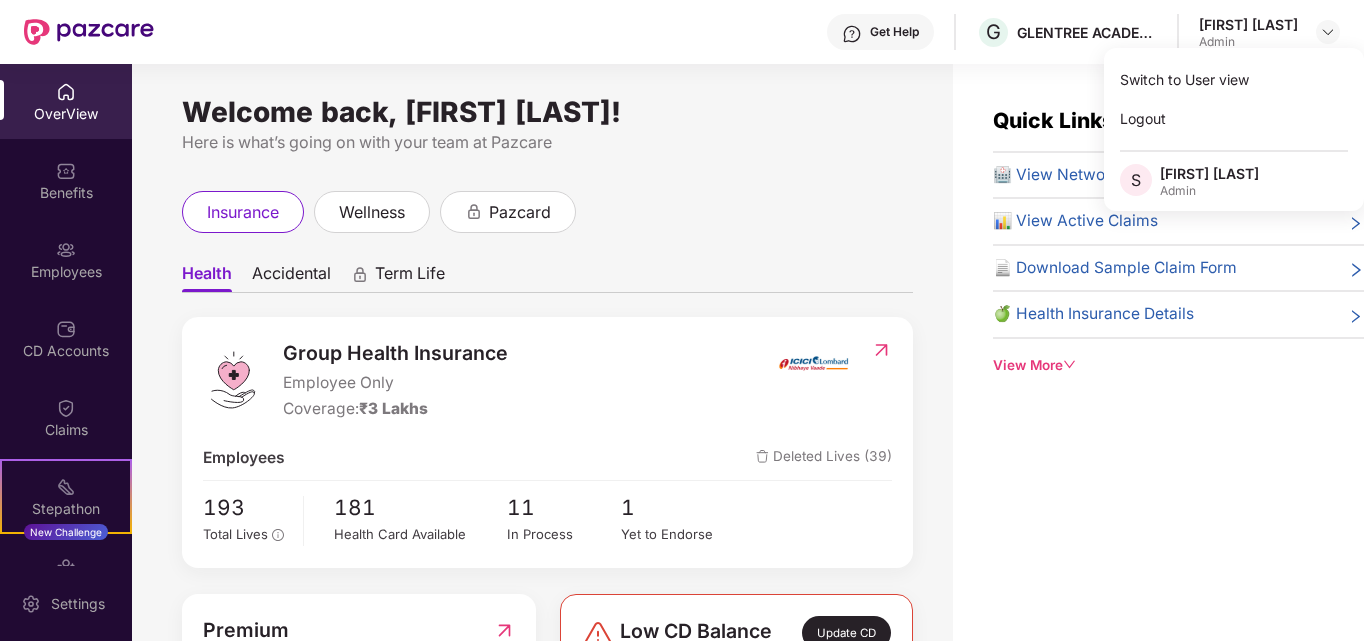click on "S" at bounding box center [1136, 180] 